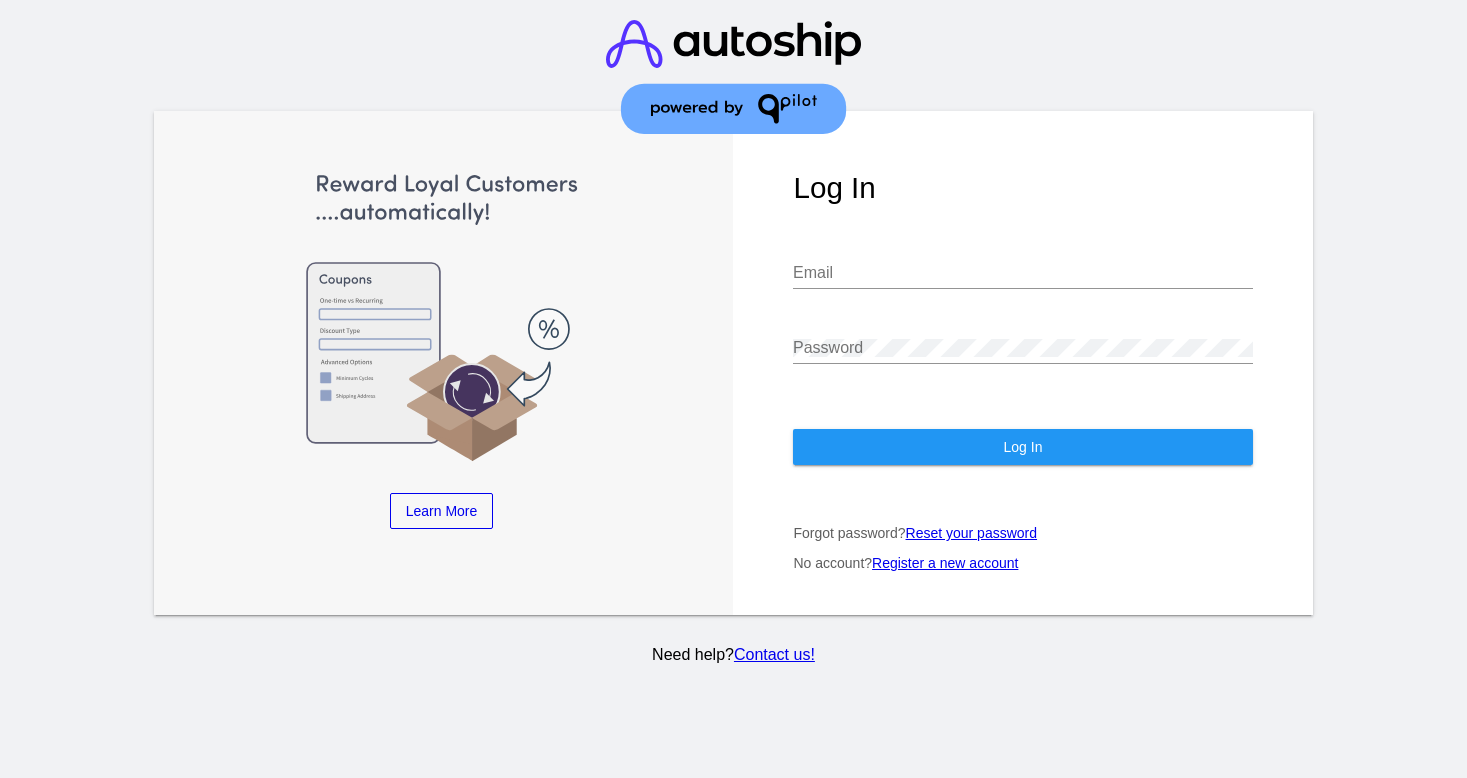 scroll, scrollTop: 0, scrollLeft: 0, axis: both 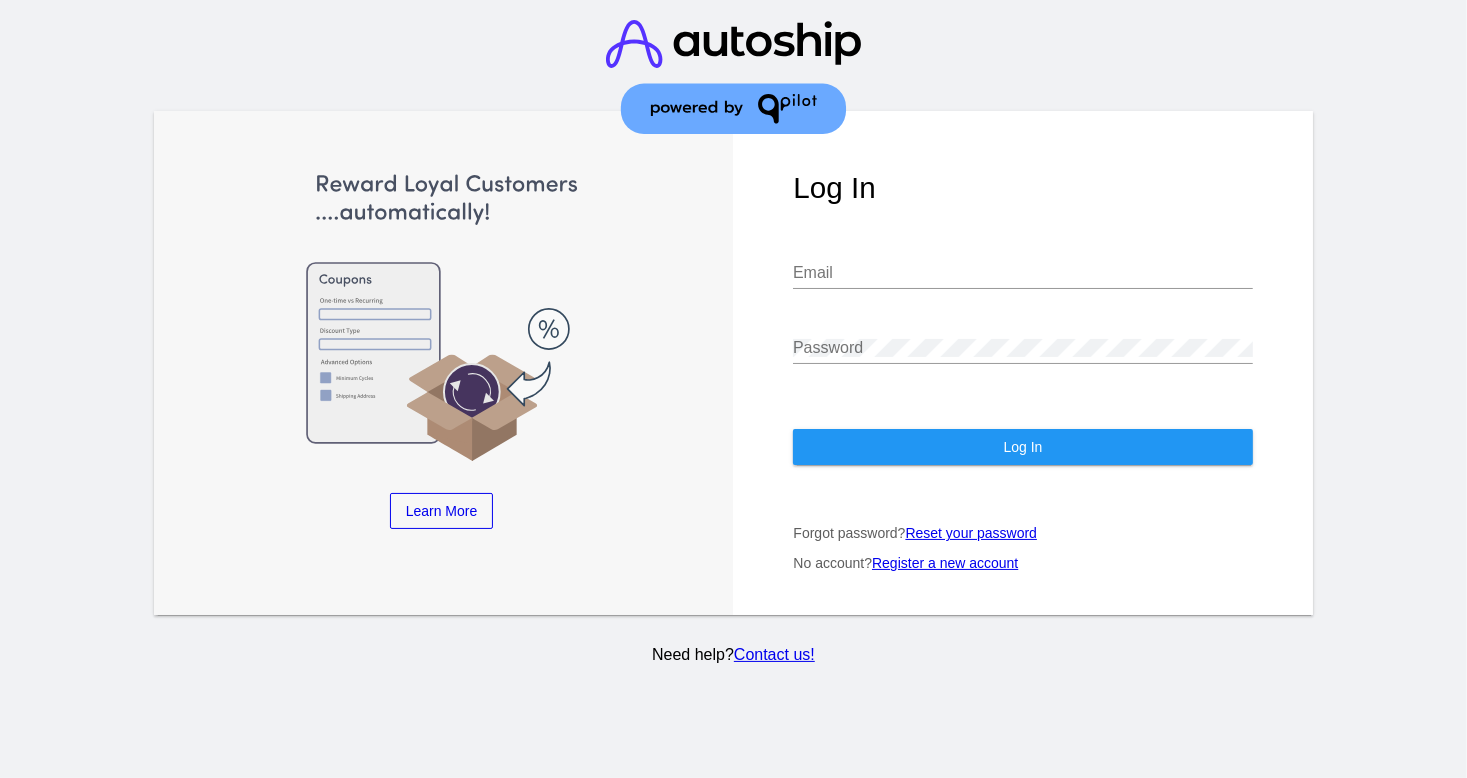 type on "[EMAIL]" 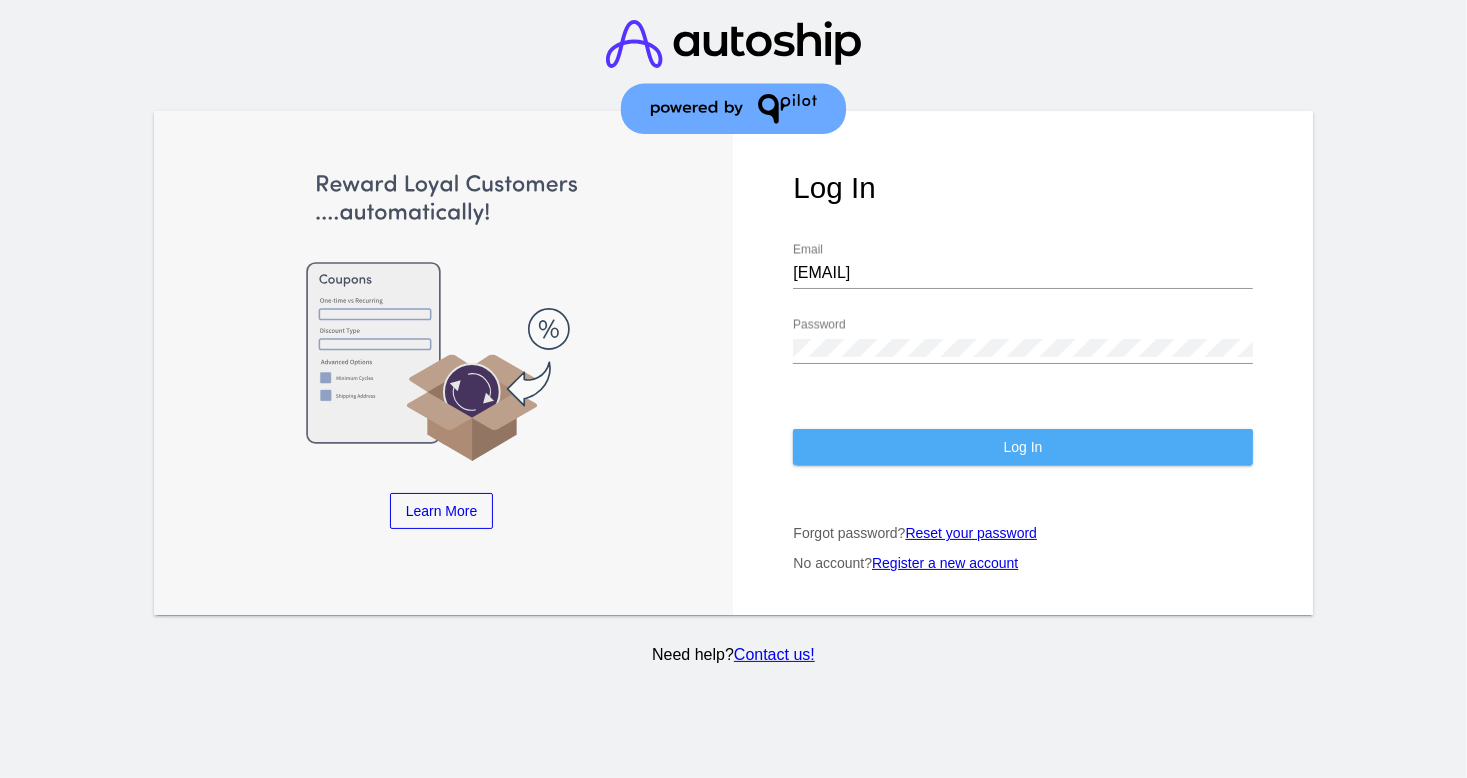 click on "Log In" 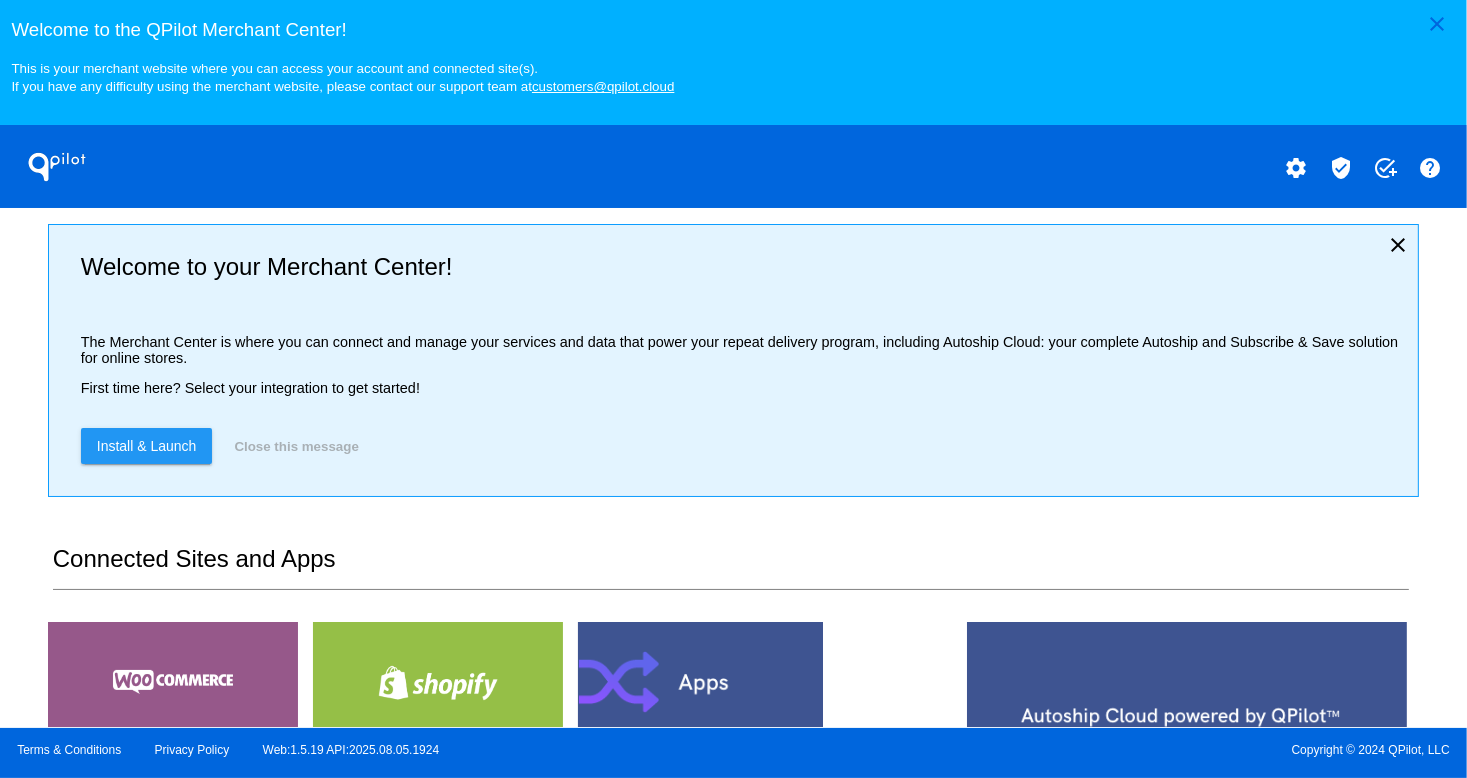 click on "Welcome to your Merchant Center!" at bounding box center [741, 267] 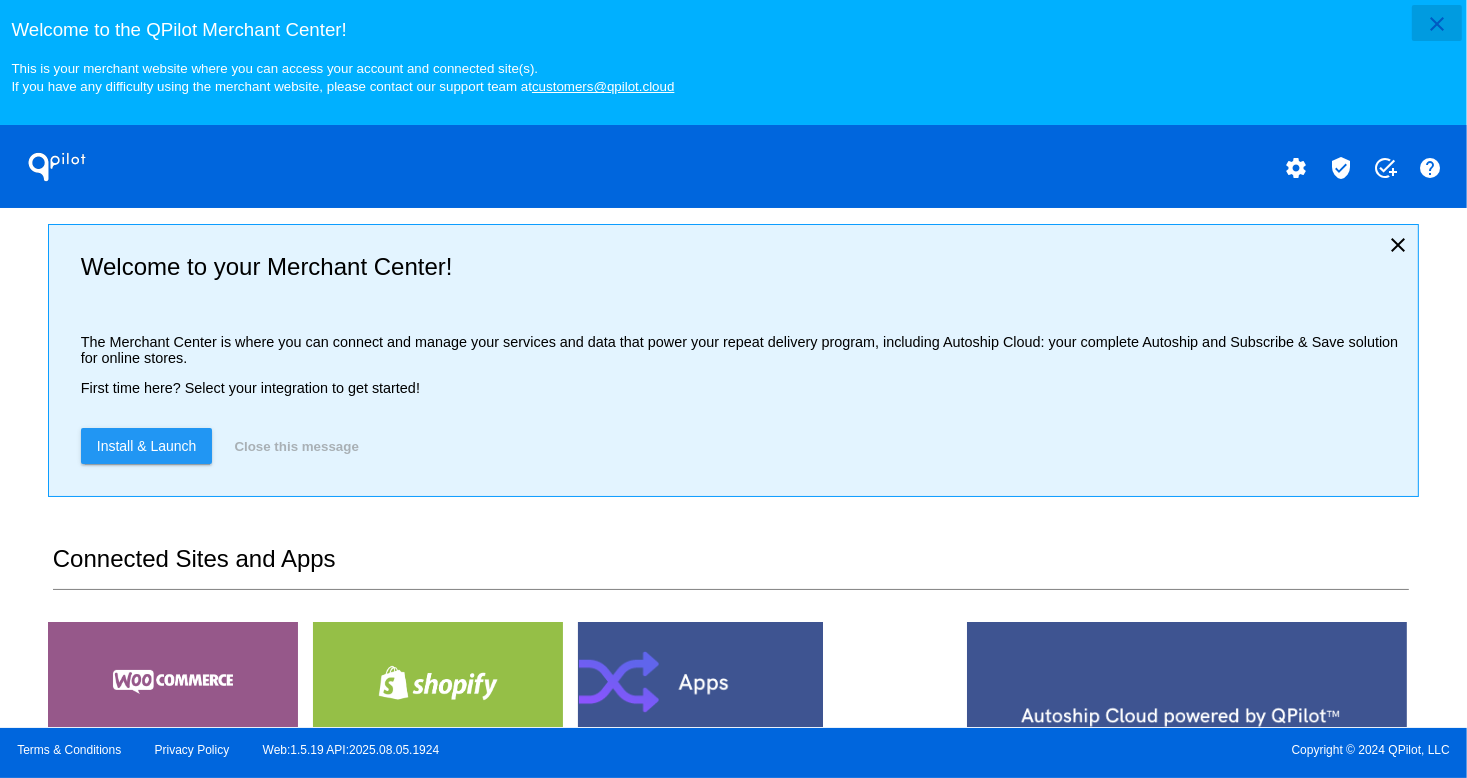 click on "close" at bounding box center [1437, 23] 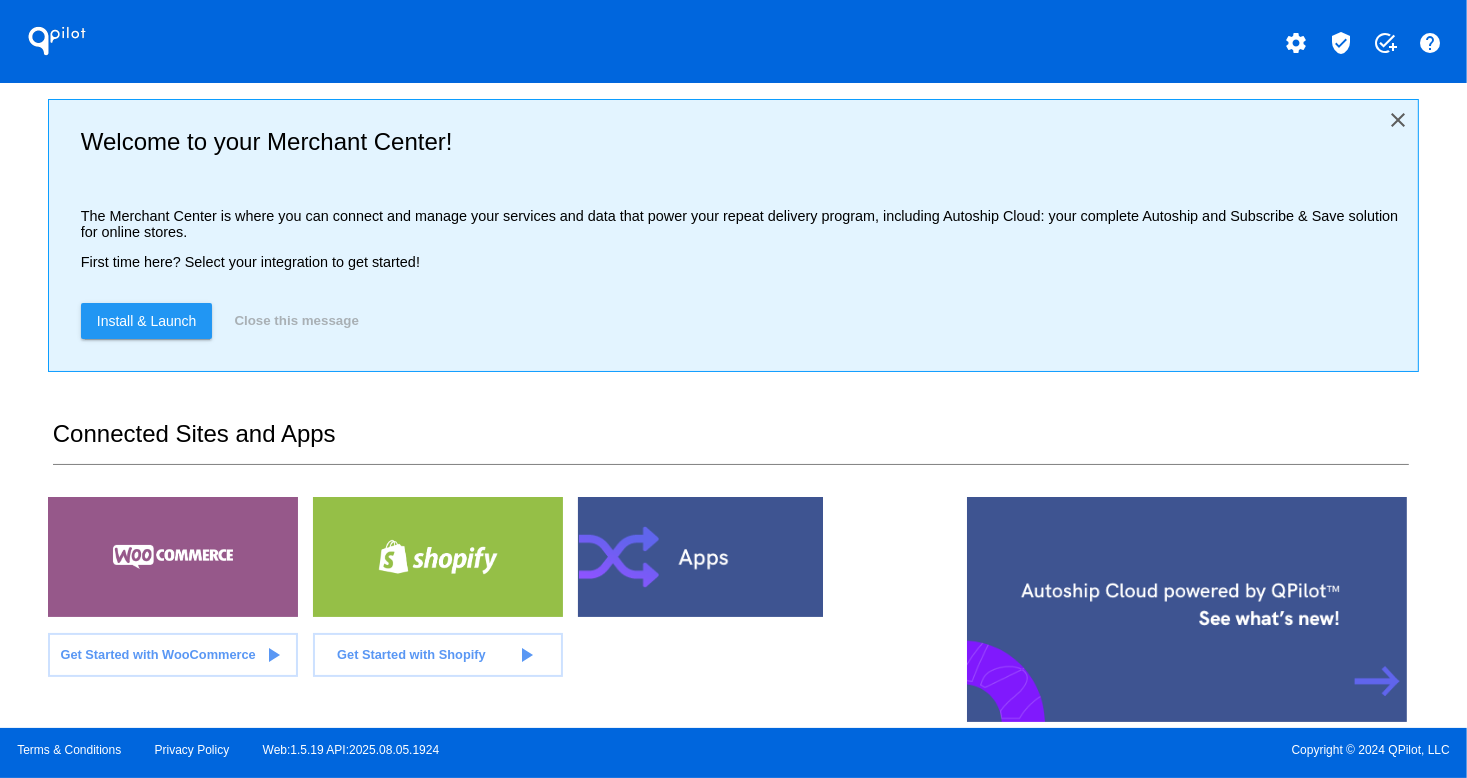 click on "close" at bounding box center (1398, 120) 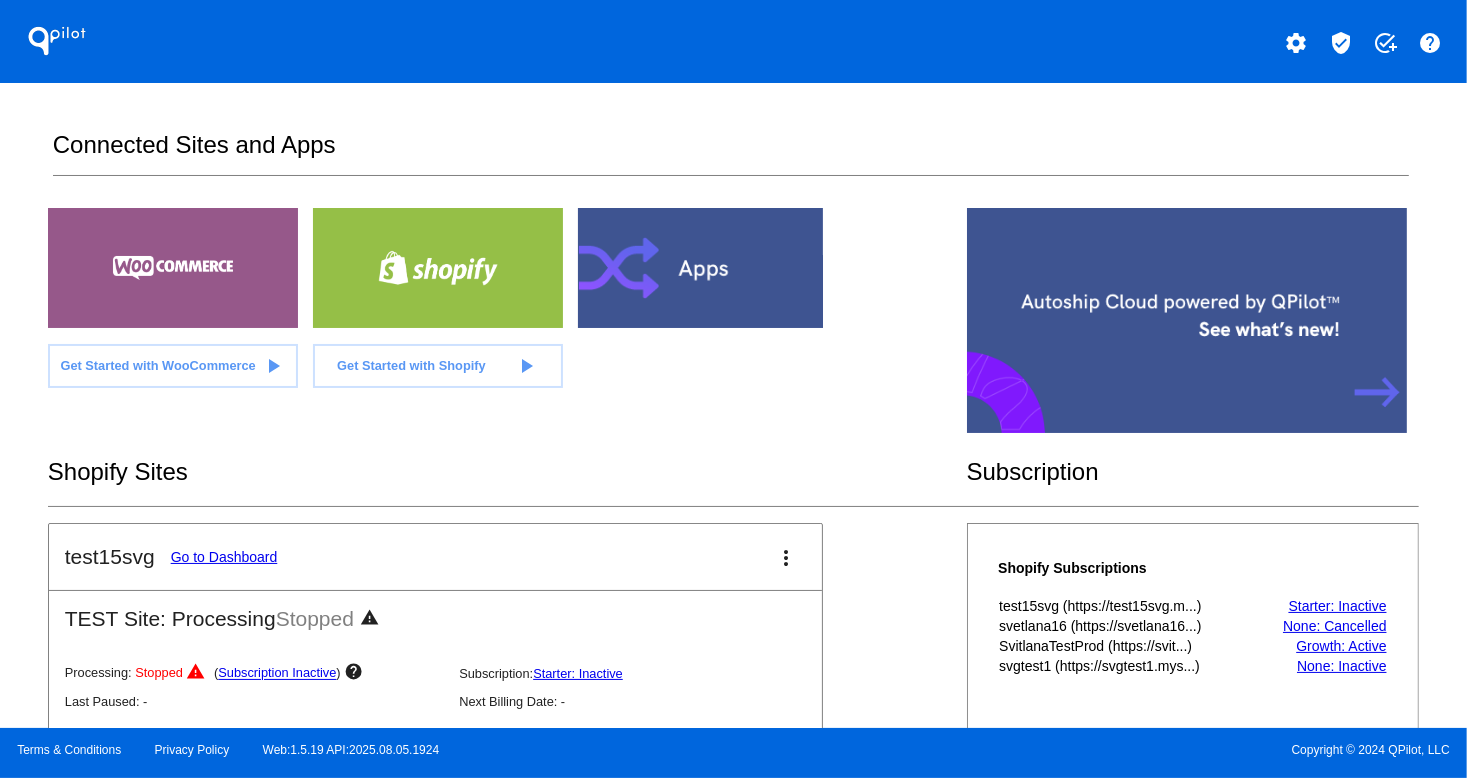 drag, startPoint x: 528, startPoint y: 650, endPoint x: 549, endPoint y: 550, distance: 102.18121 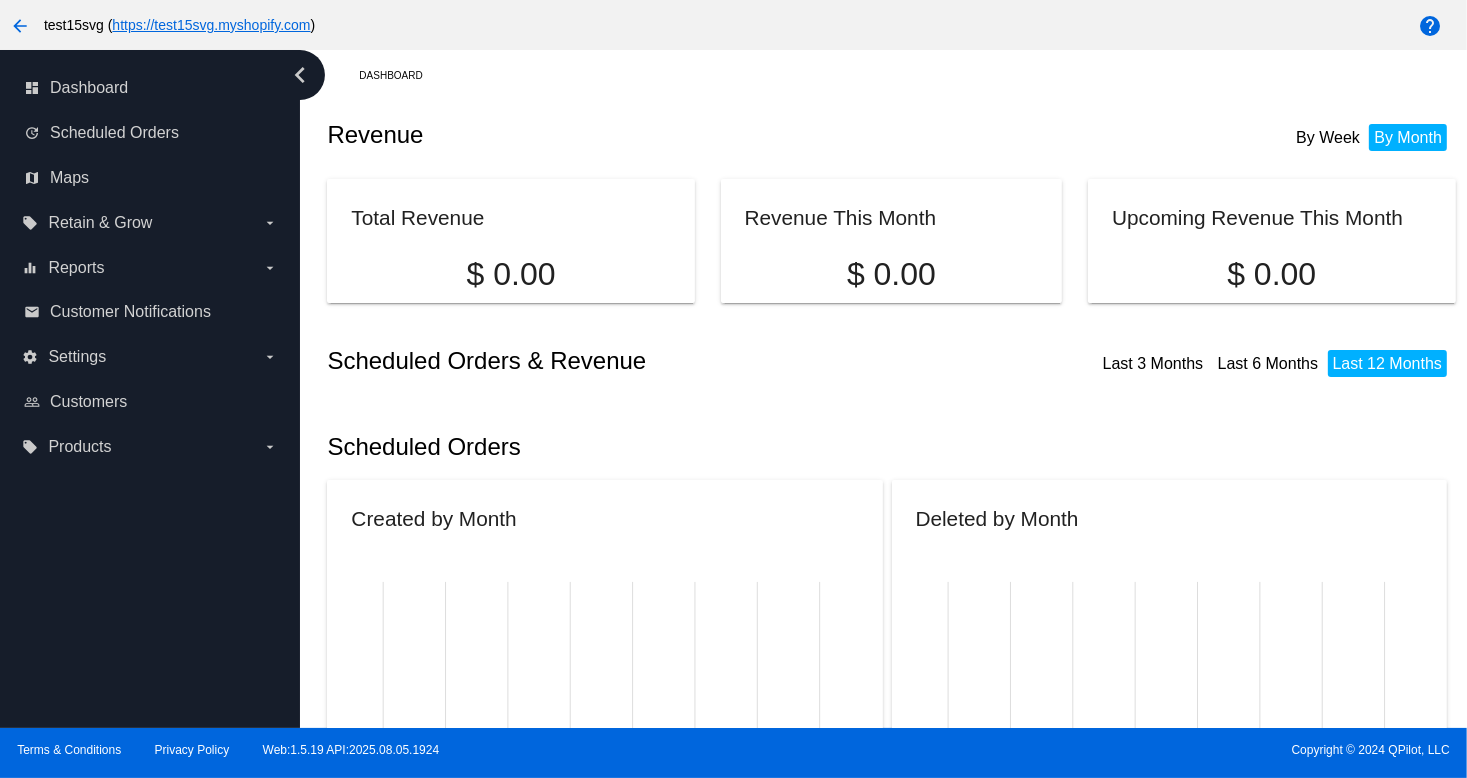 click on "Scheduled Orders" 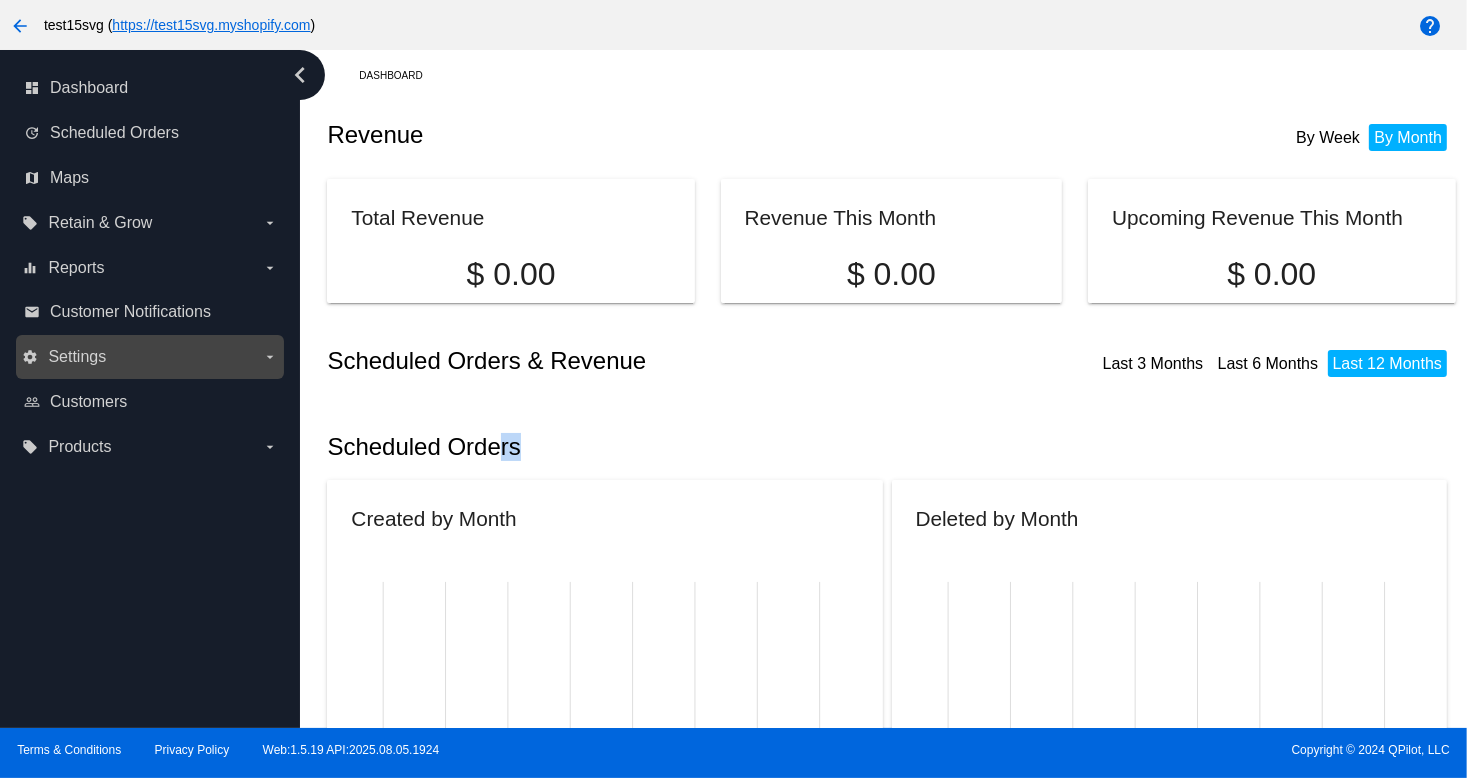 click on "settings
Settings
arrow_drop_down" at bounding box center [149, 357] 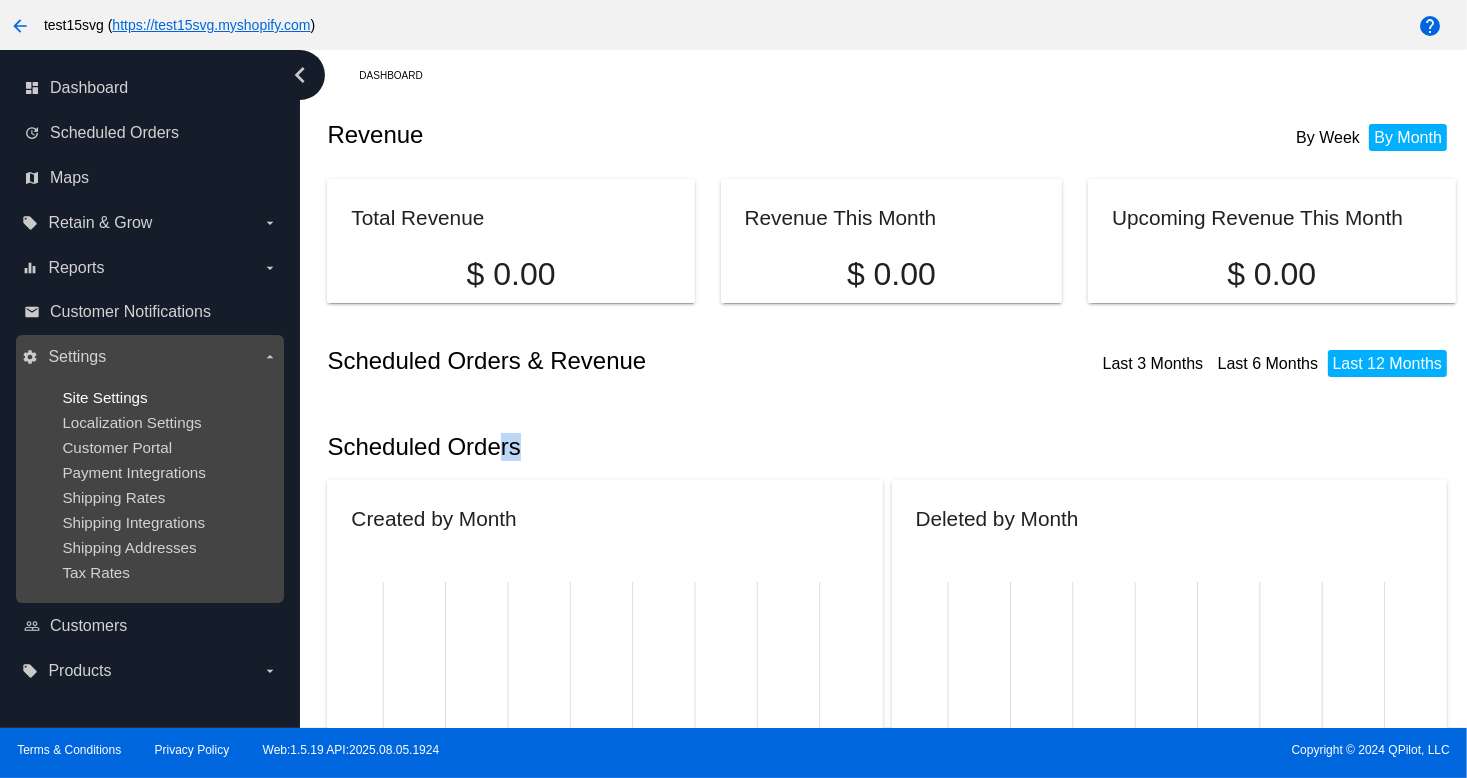 click on "Site Settings" at bounding box center [104, 397] 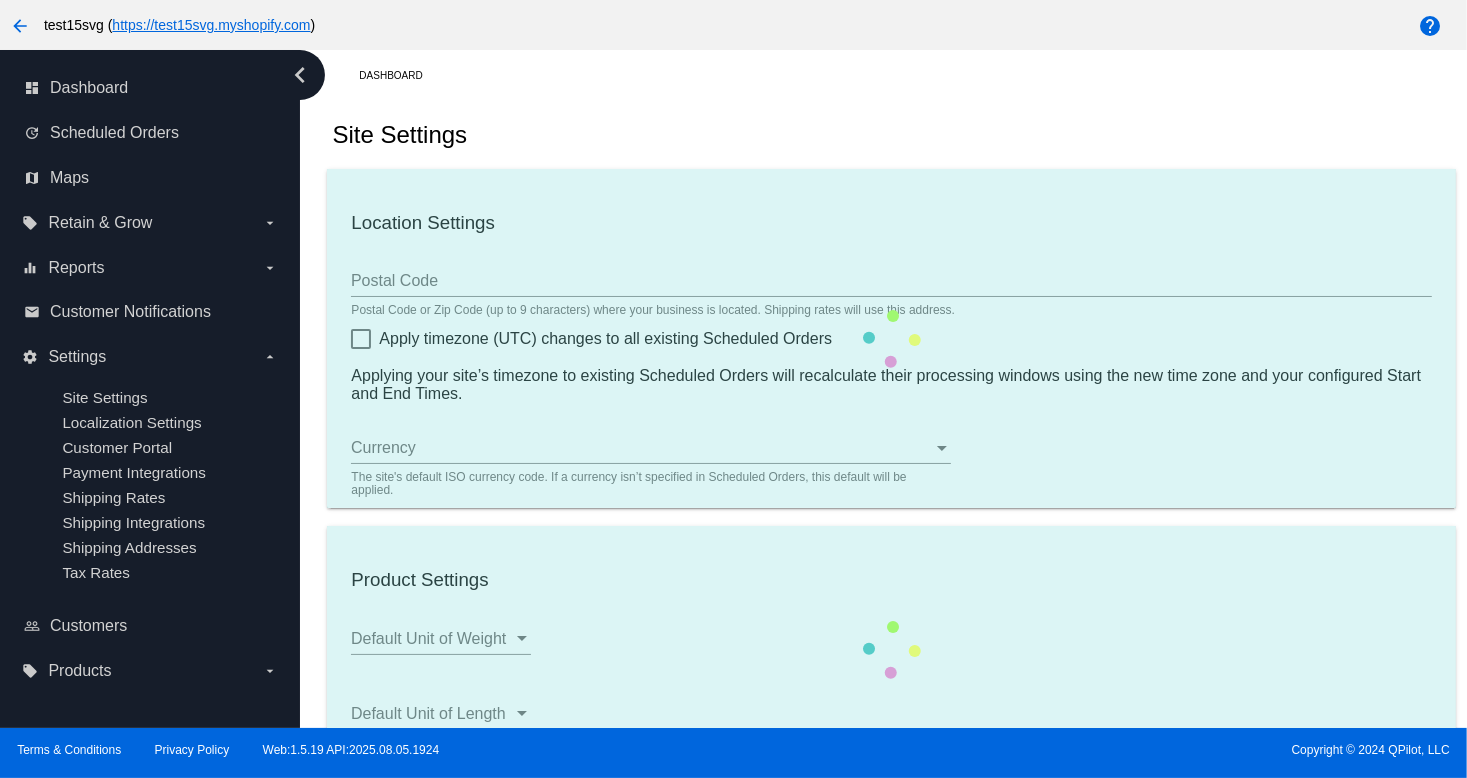 type on "66211" 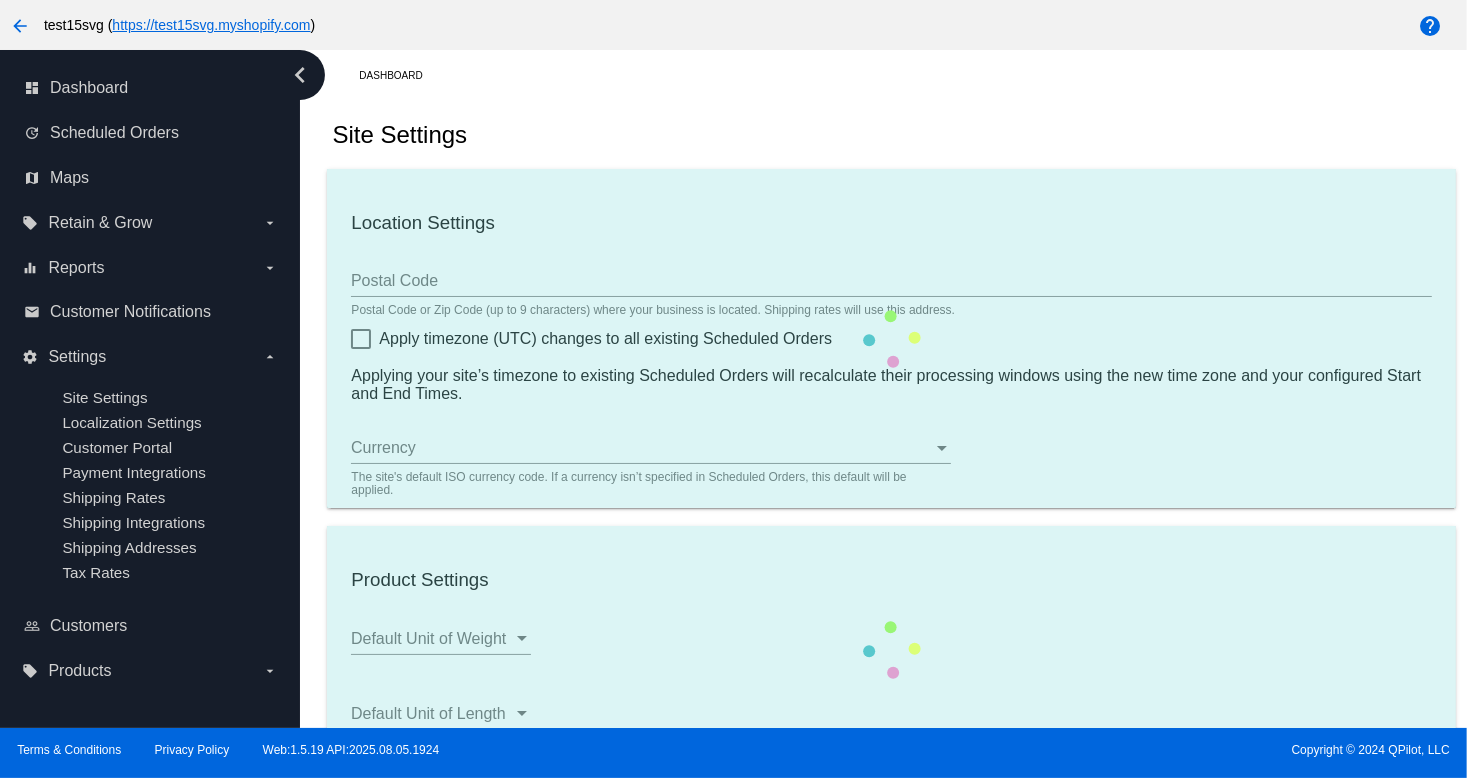 type on "02:00" 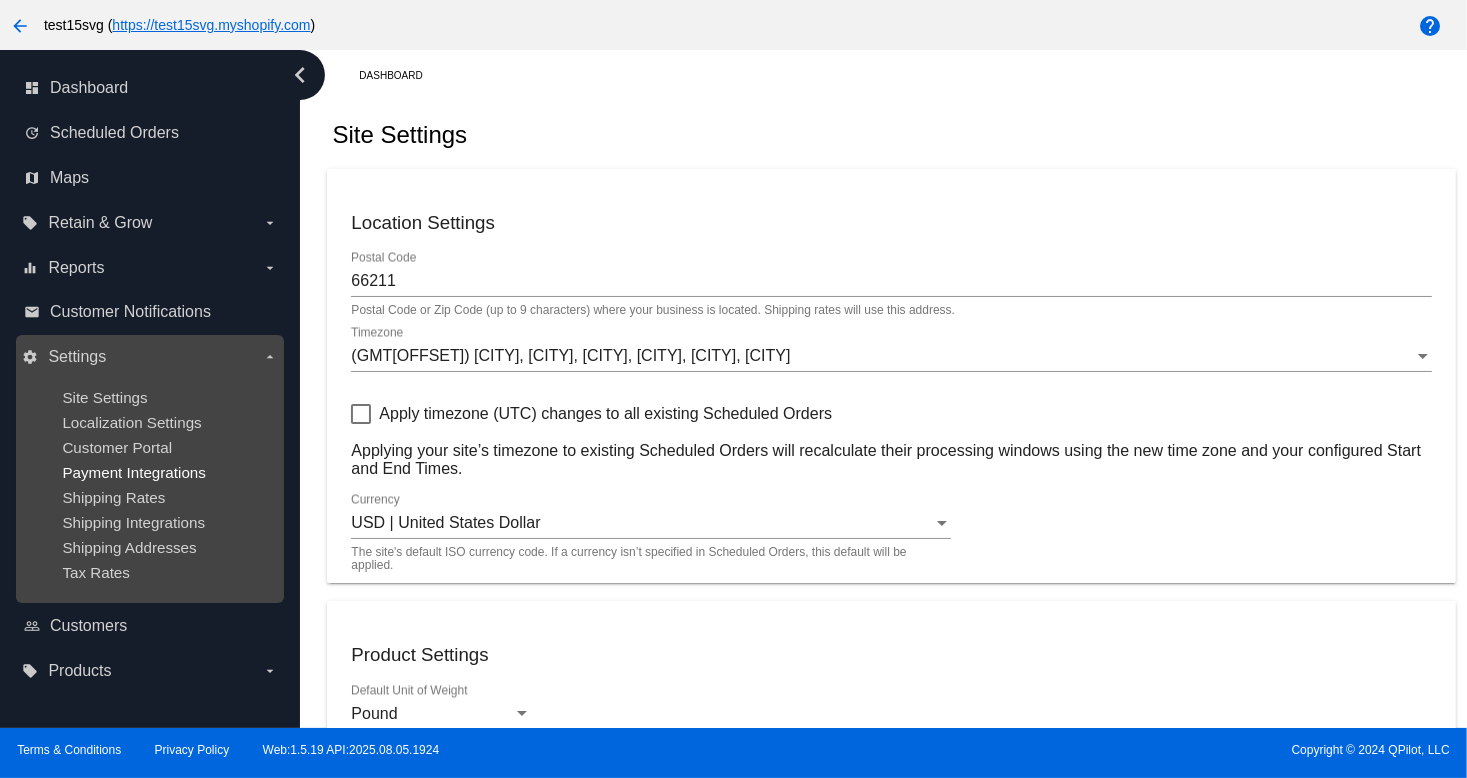 click on "Payment Integrations" at bounding box center (134, 472) 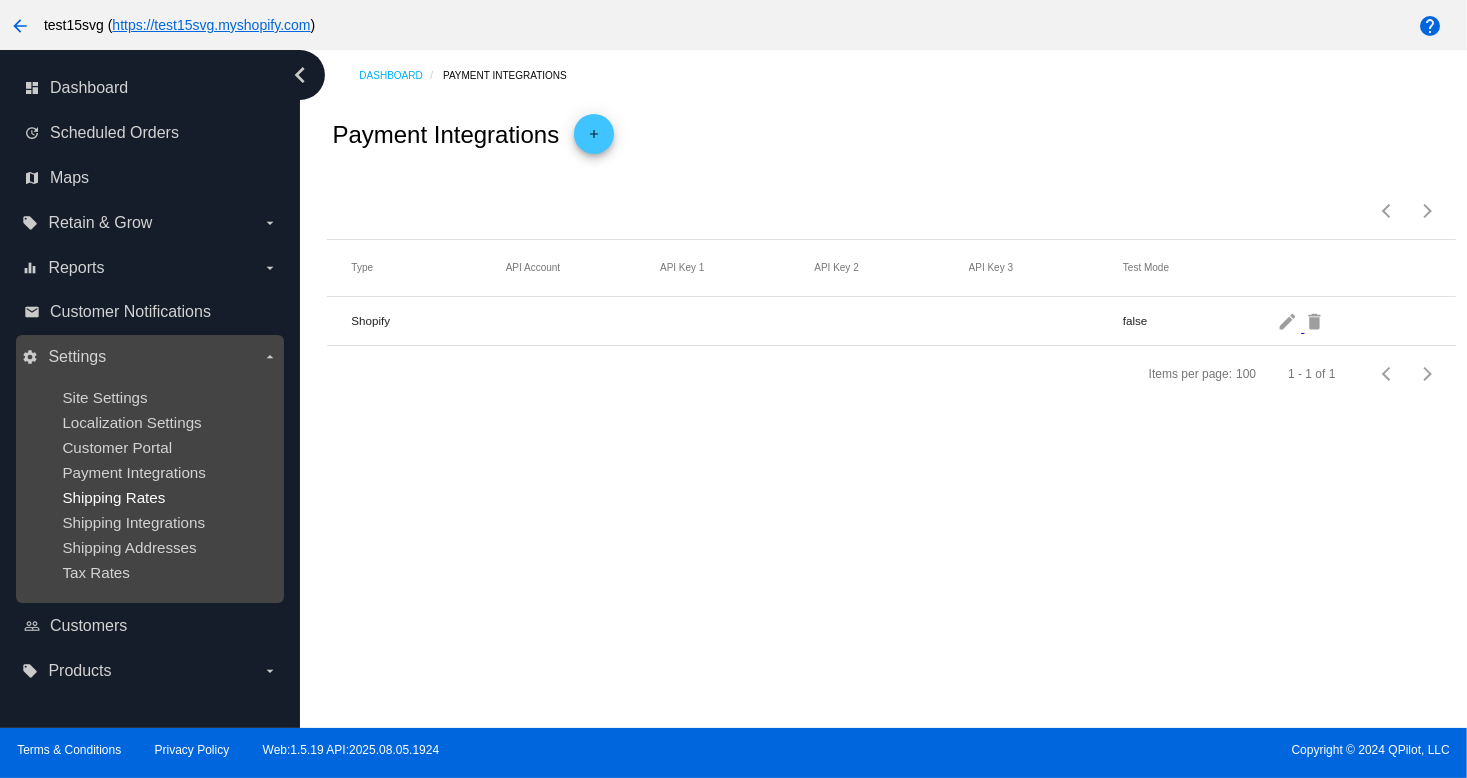 click on "Shipping Rates" at bounding box center (113, 497) 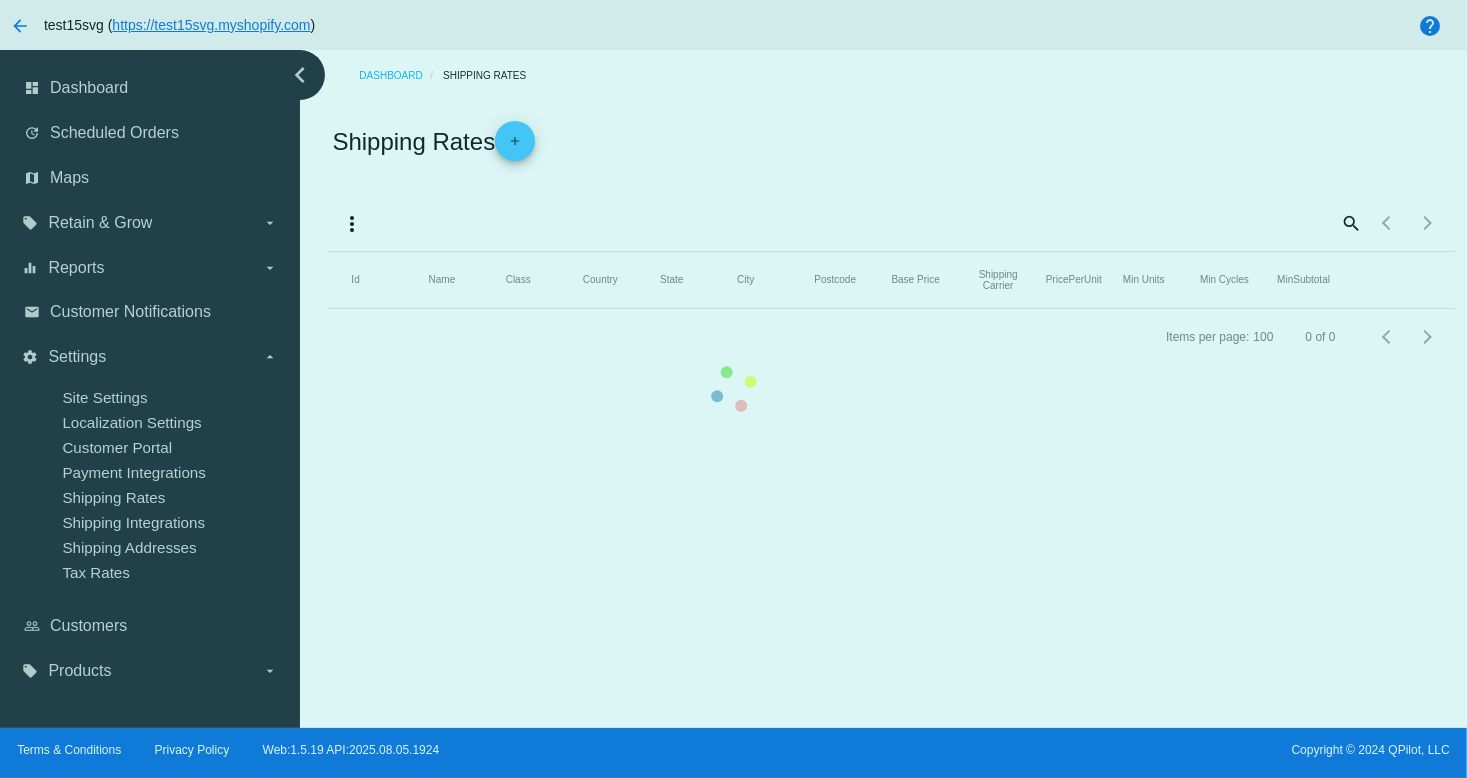click on "Id   Name   Class   Country   State   City   Postcode   Base Price   Shipping Carrier   PricePerUnit   Min Units   Min Cycles   MinSubtotal" 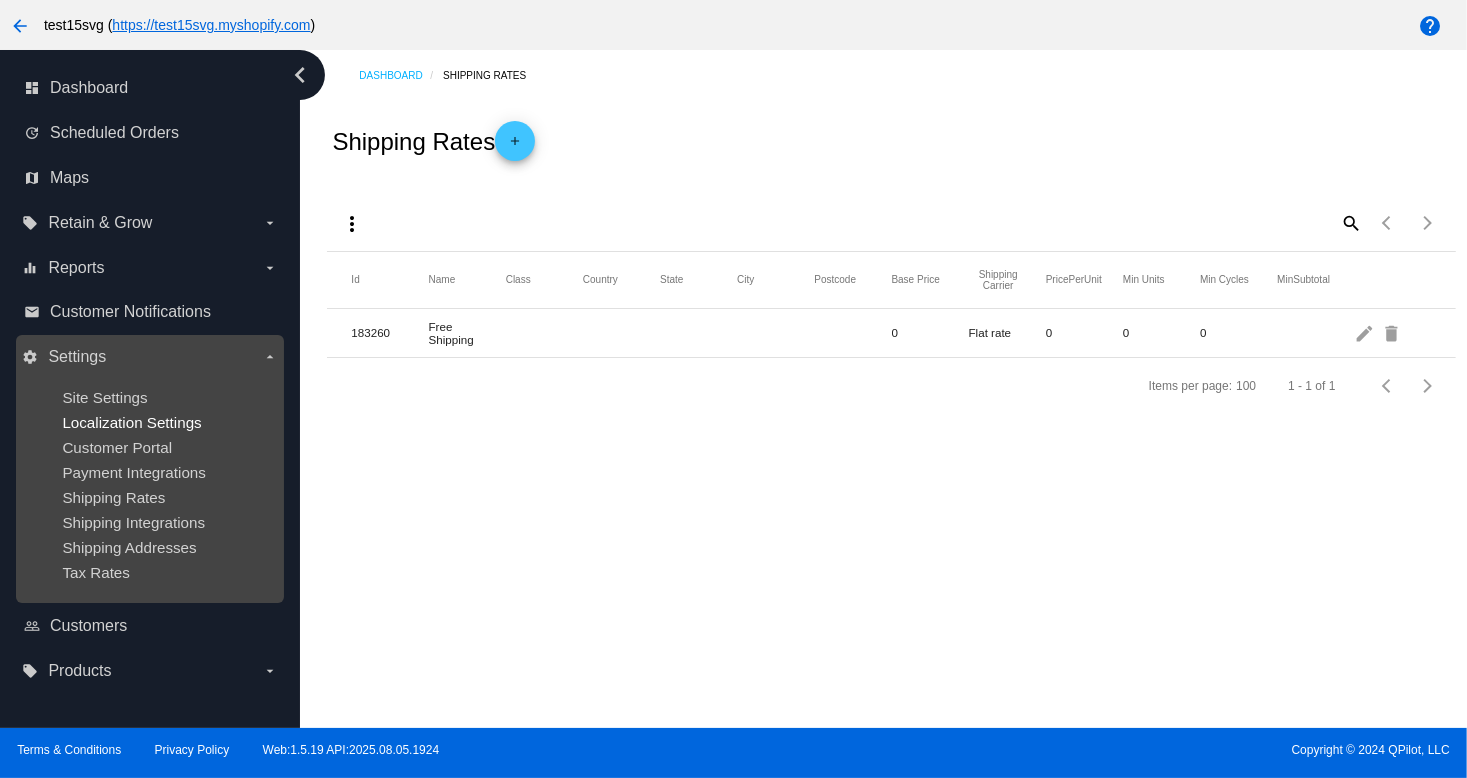 click on "Localization Settings" at bounding box center [131, 422] 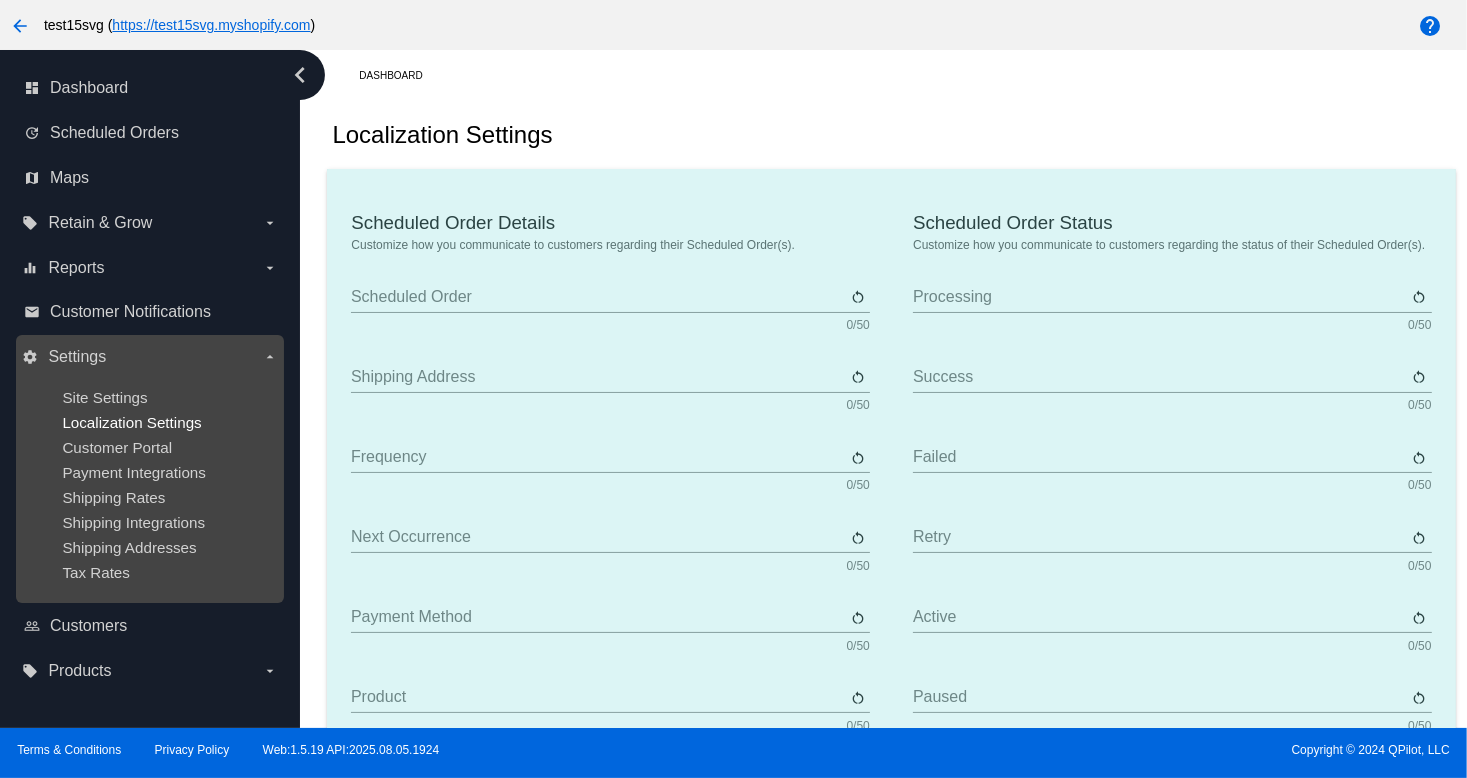 type on "Scheduled Order" 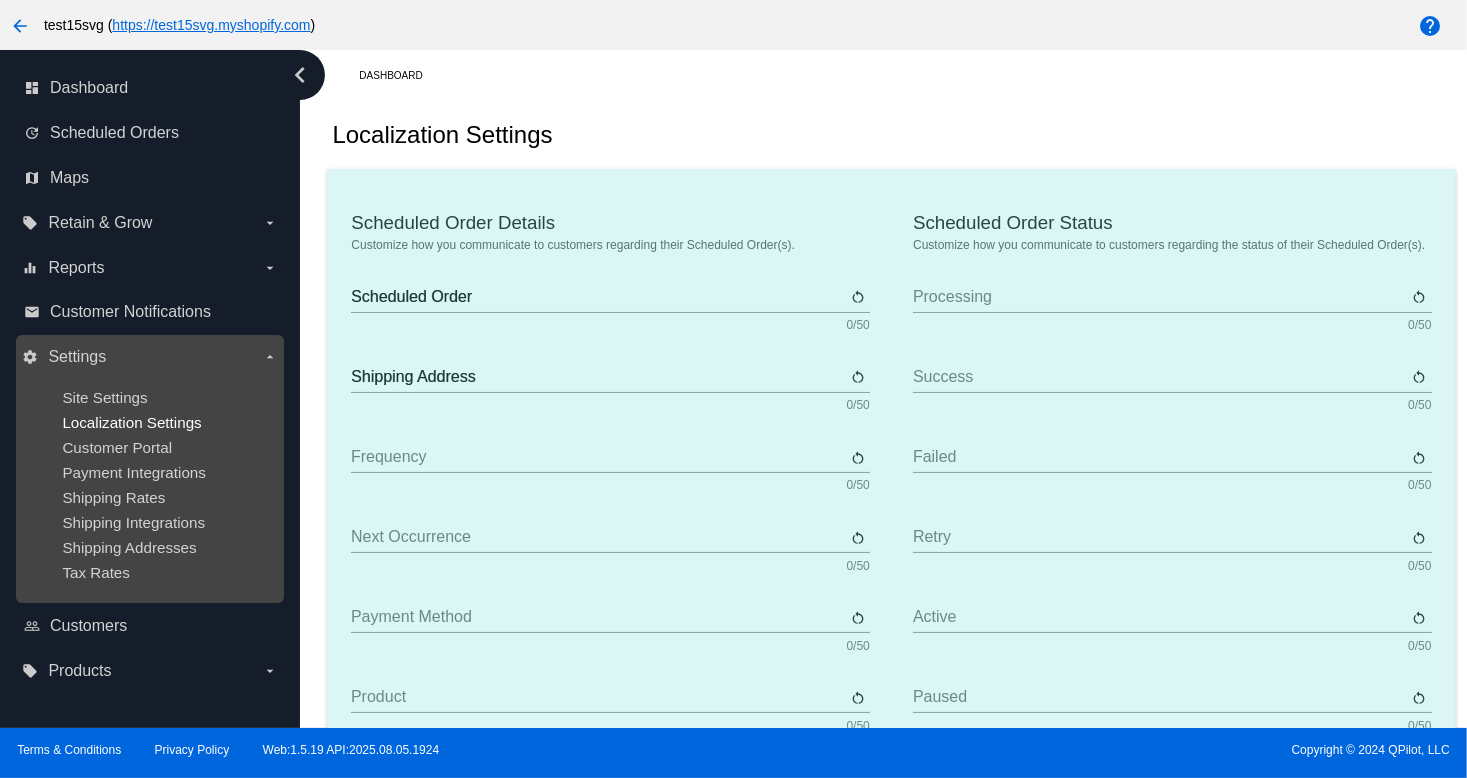 type on "Frequency" 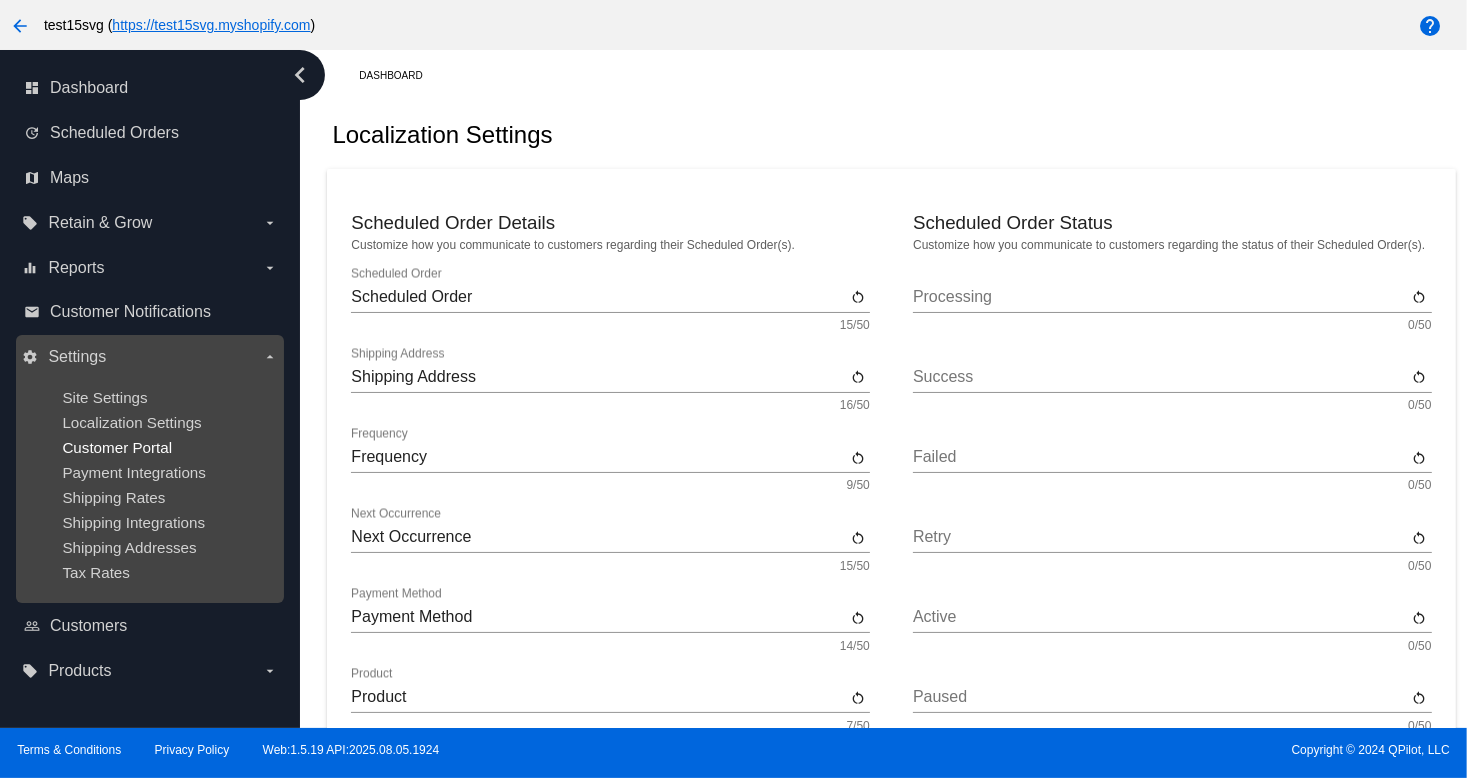 click on "Customer Portal" at bounding box center (117, 447) 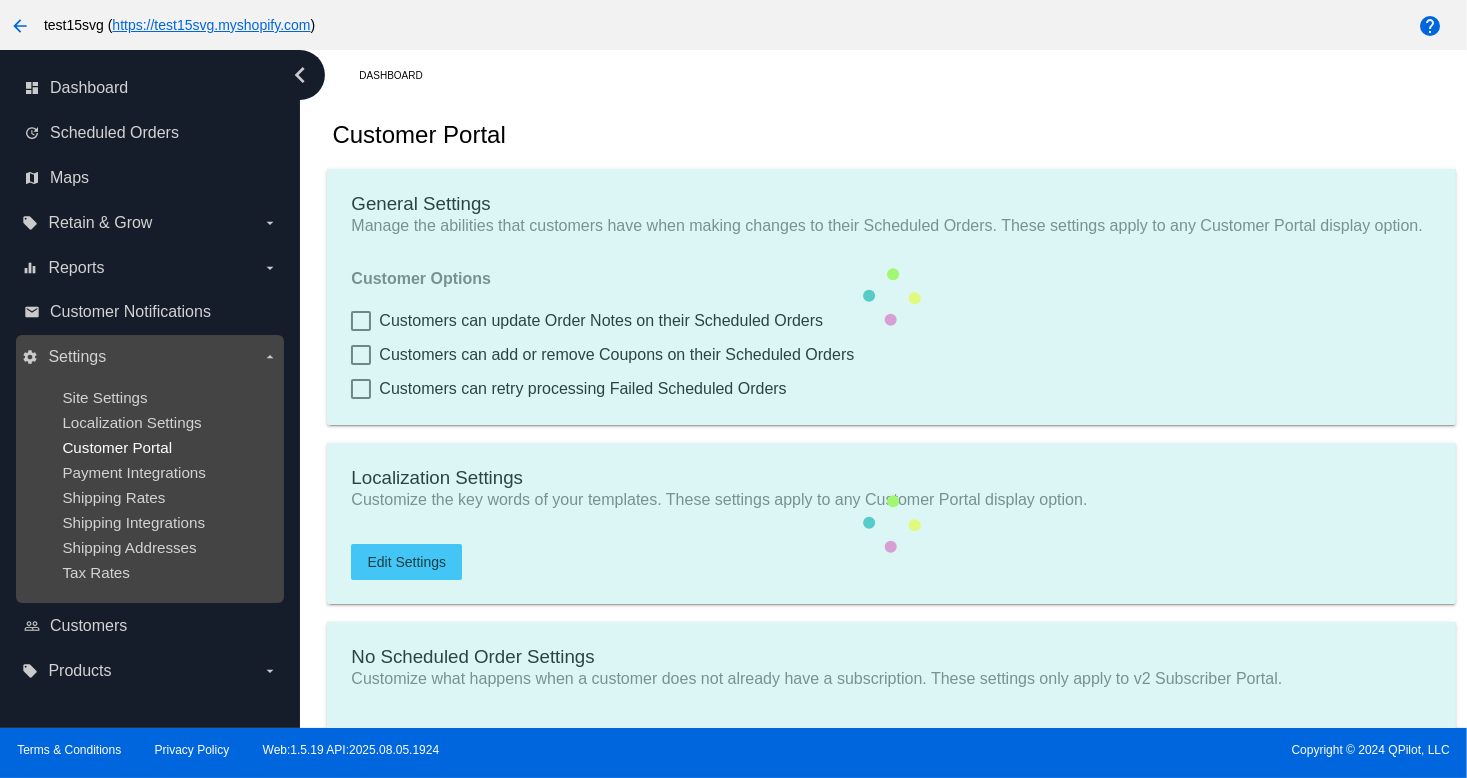 type on "Shop now to create a new Subscription" 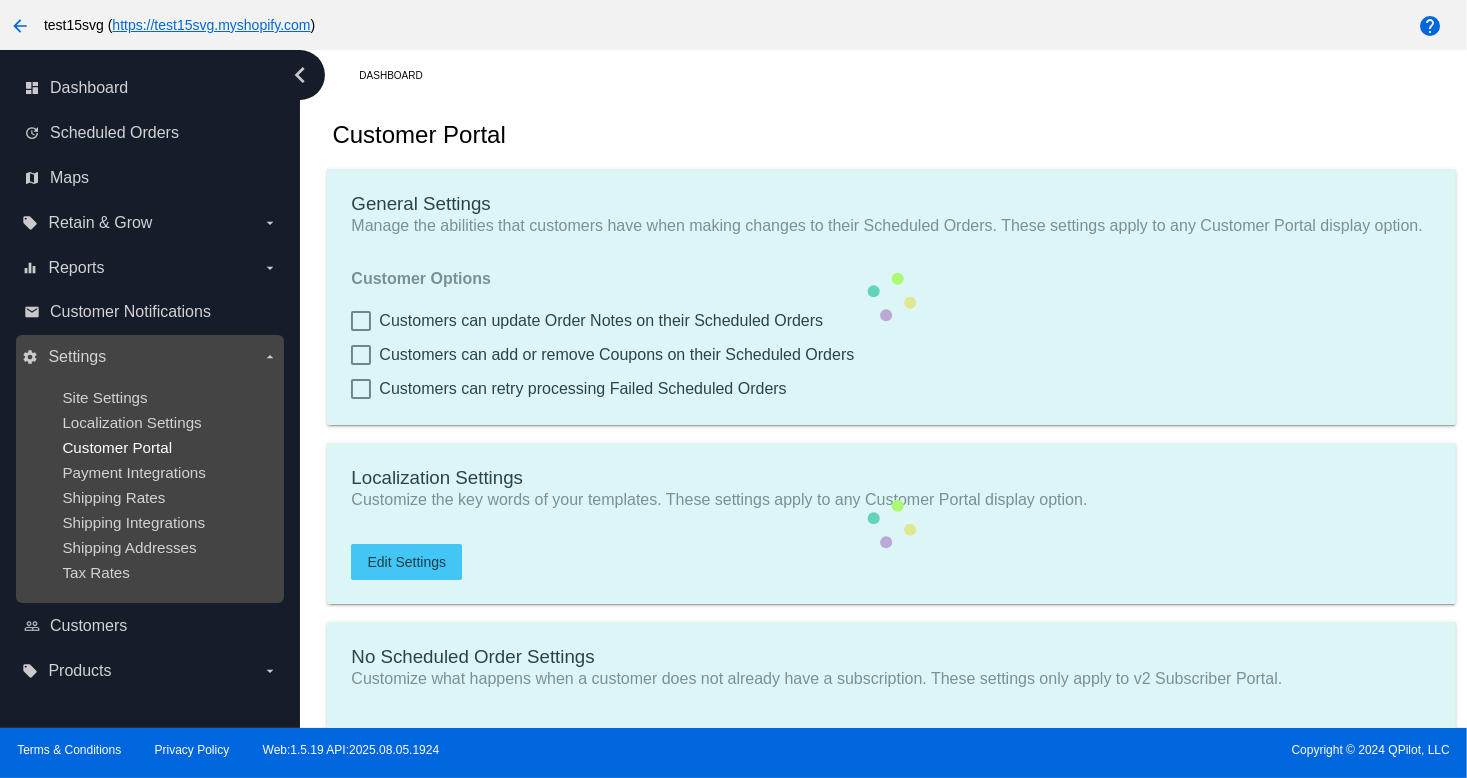 type on "https://test15svg.myshopify.com" 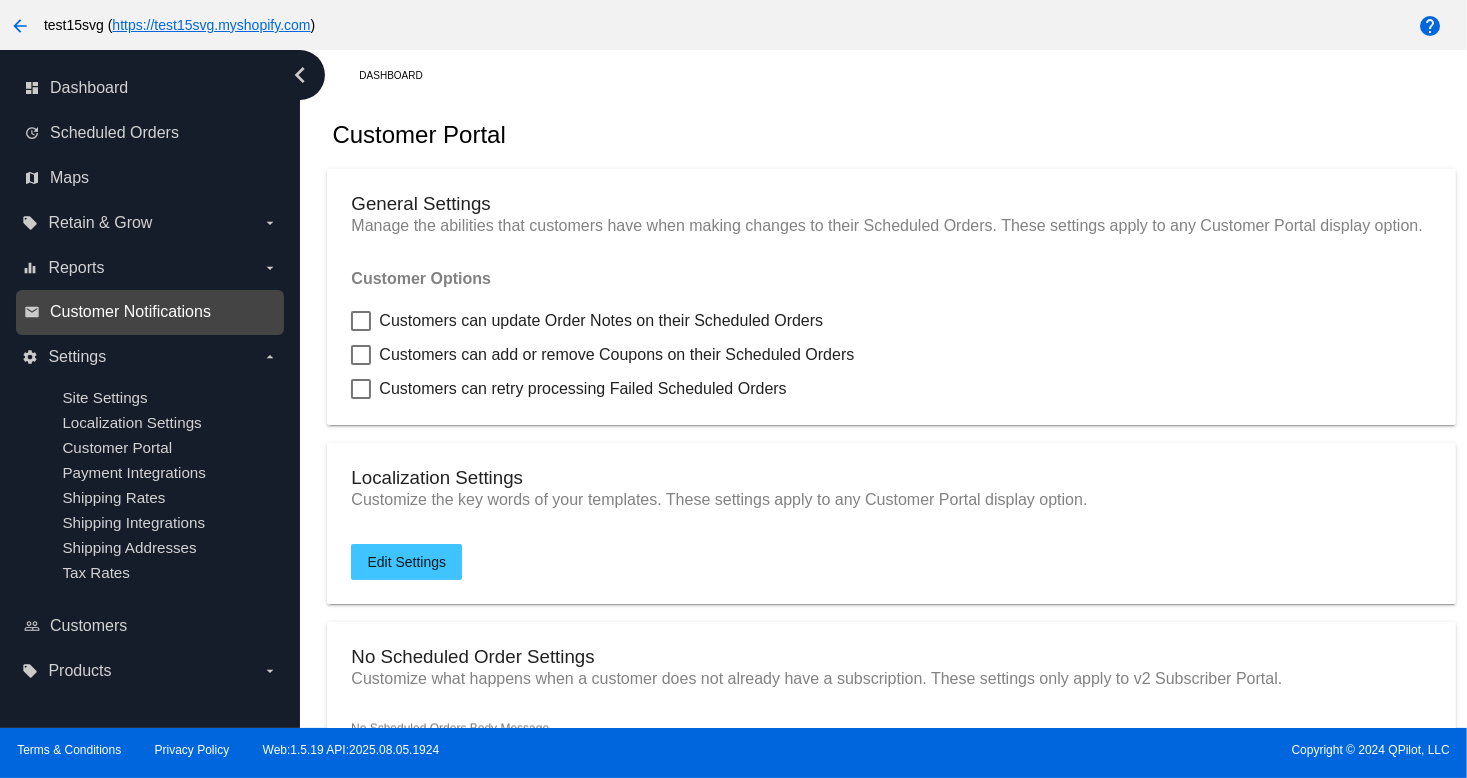 click on "Customer Notifications" at bounding box center (130, 312) 